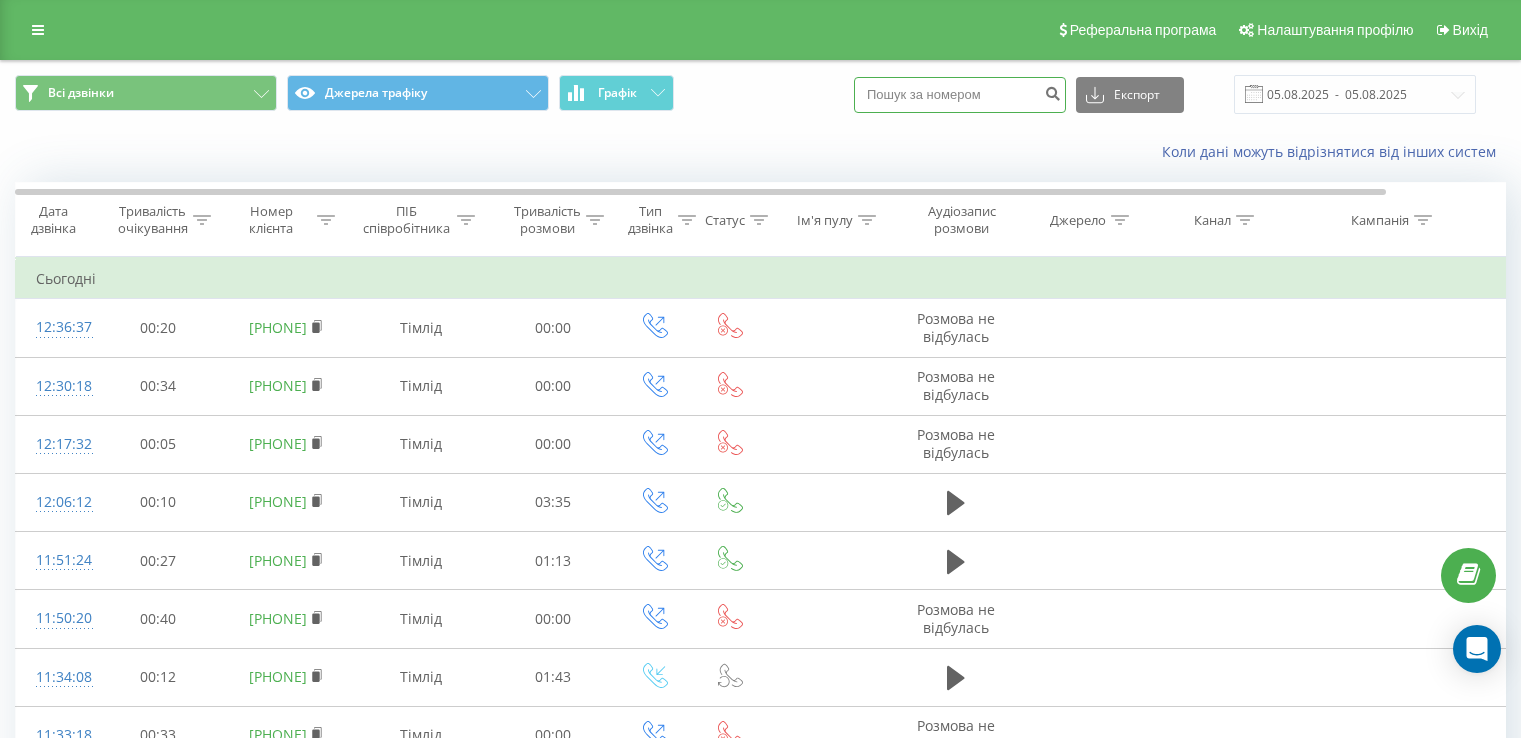 scroll, scrollTop: 0, scrollLeft: 0, axis: both 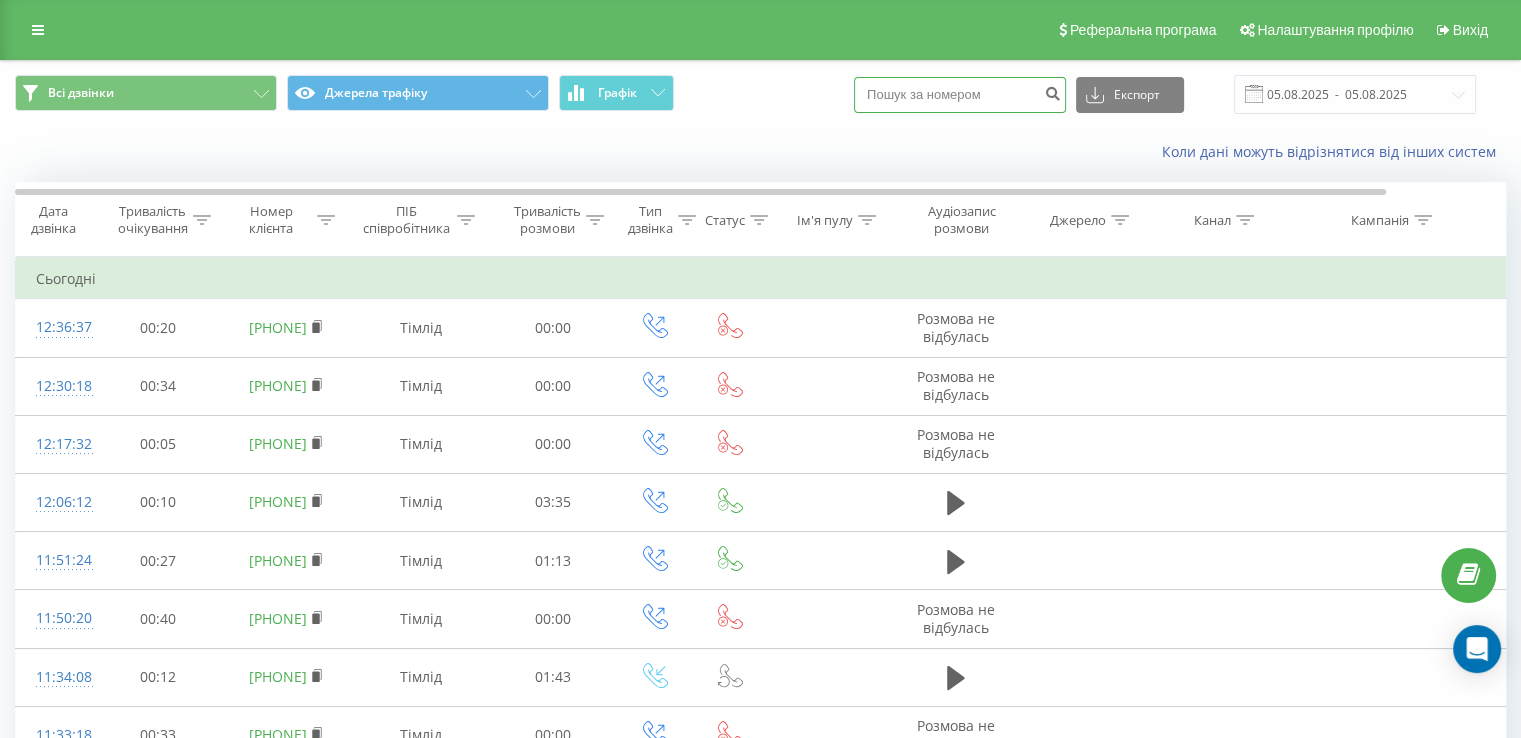 click at bounding box center [960, 95] 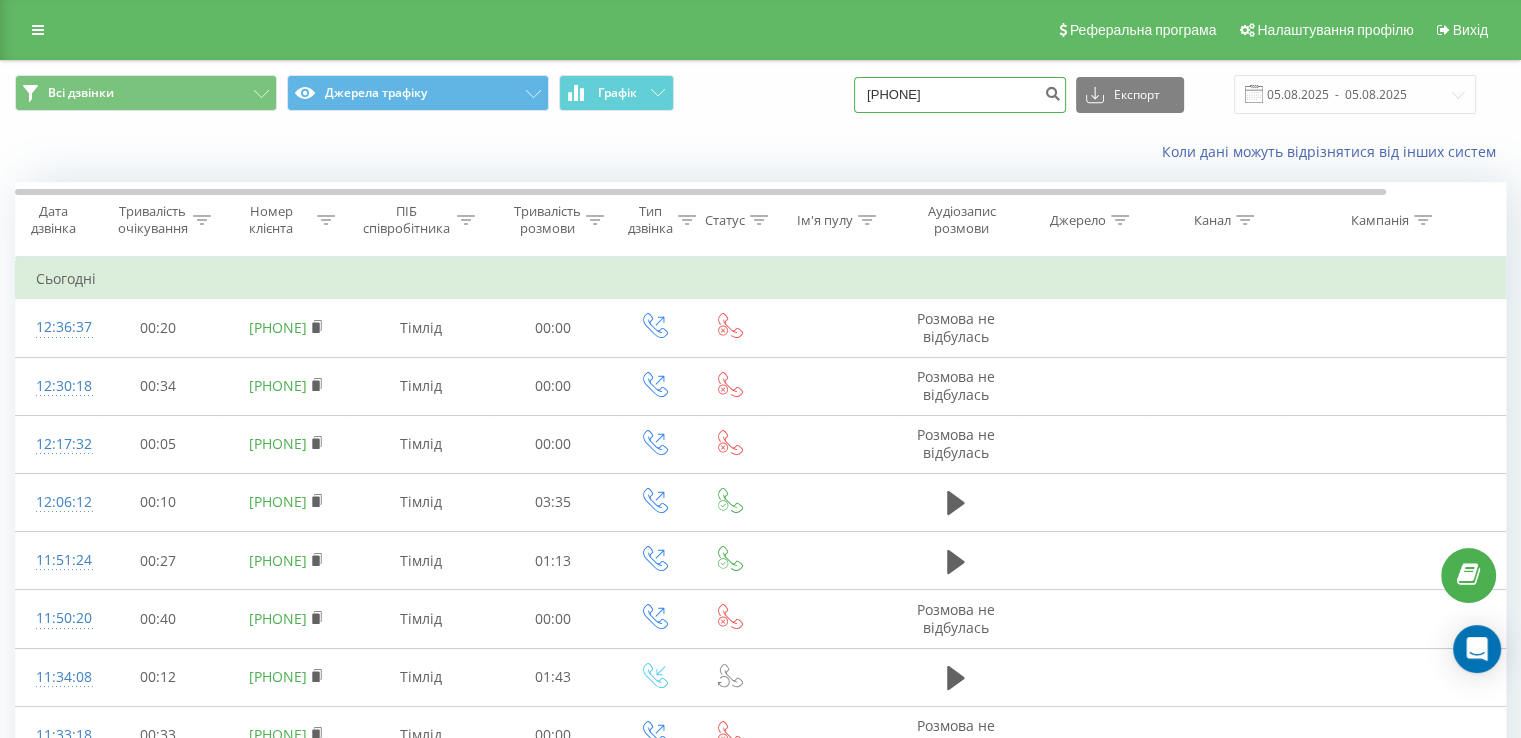 type on "380504871240" 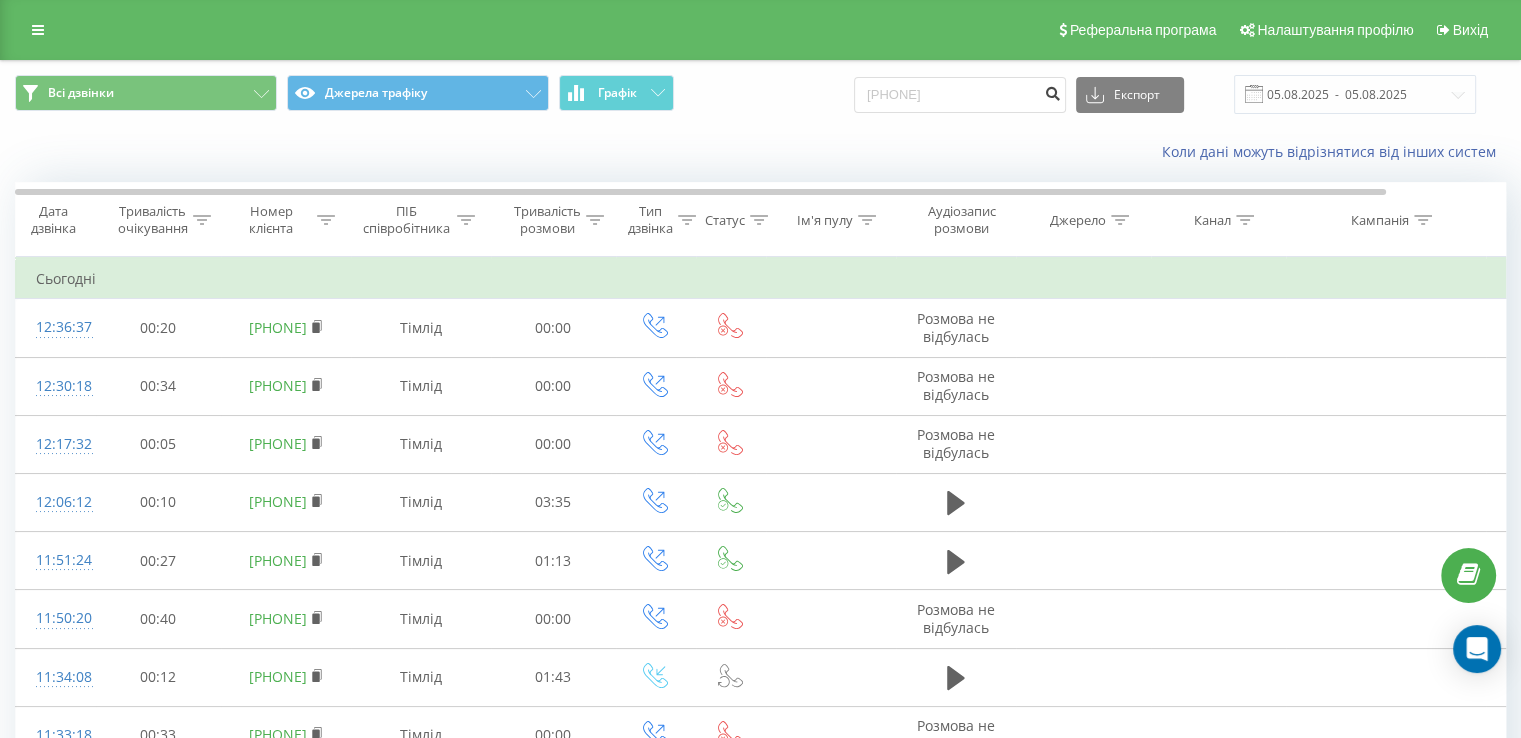 click at bounding box center [1052, 91] 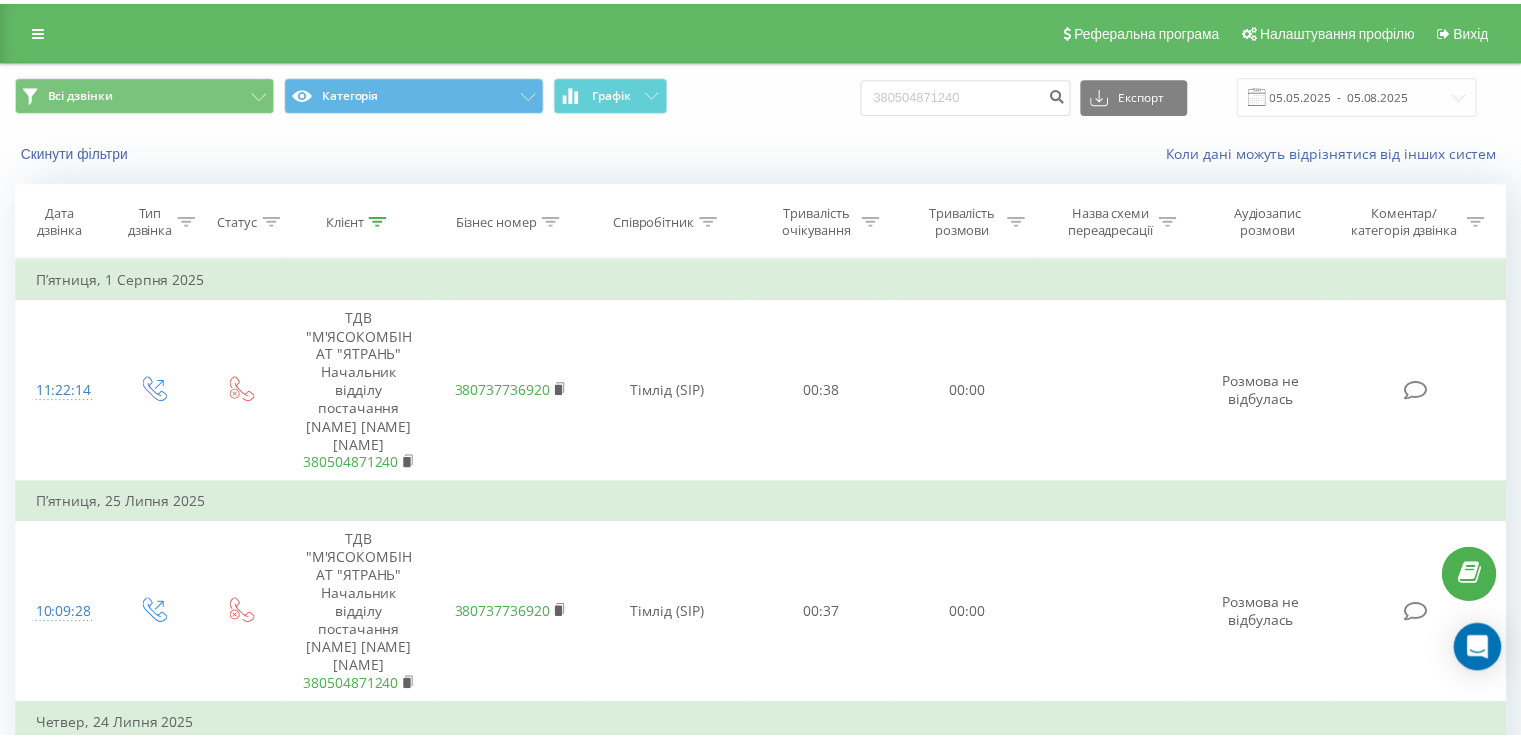 scroll, scrollTop: 0, scrollLeft: 0, axis: both 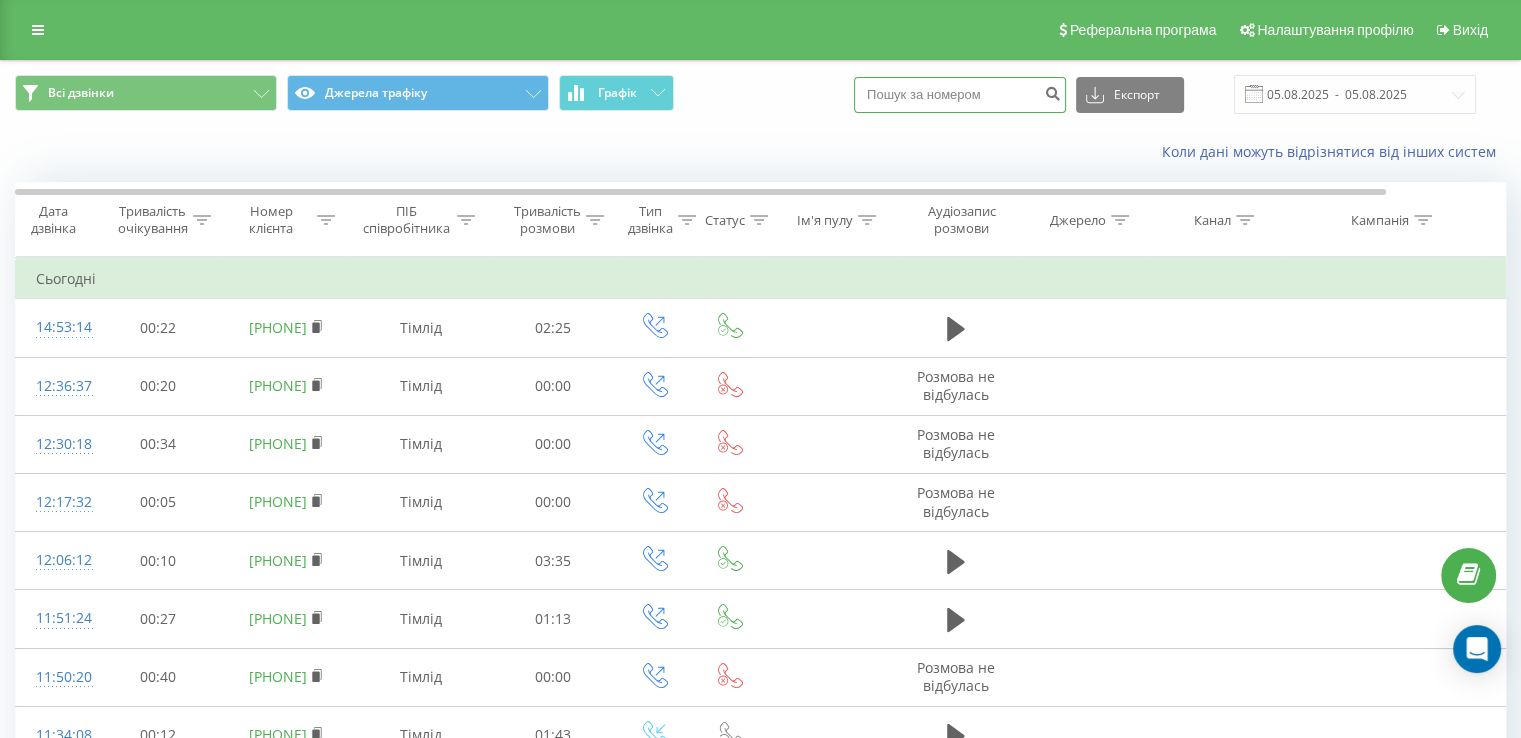 drag, startPoint x: 934, startPoint y: 93, endPoint x: 957, endPoint y: 90, distance: 23.194826 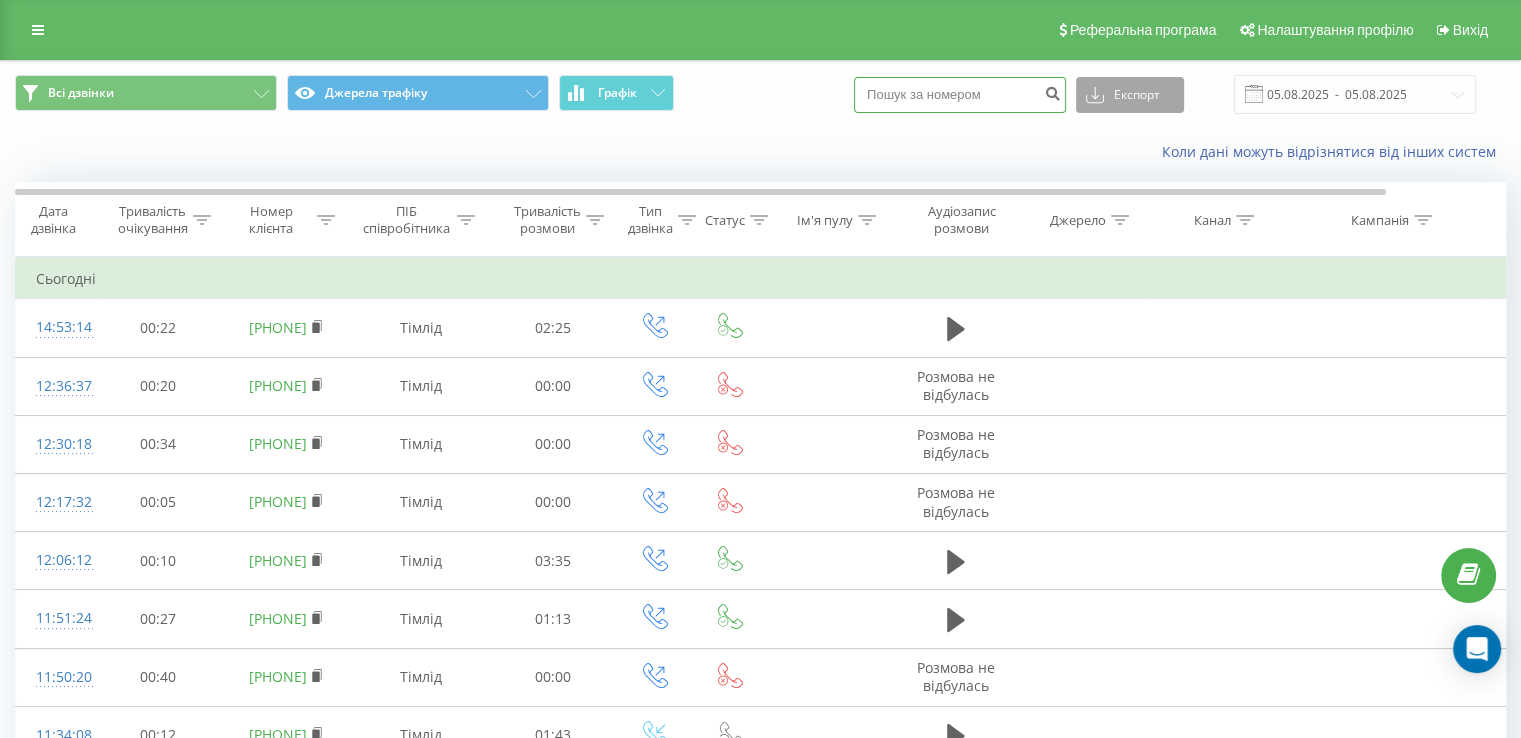 paste on "380978597376" 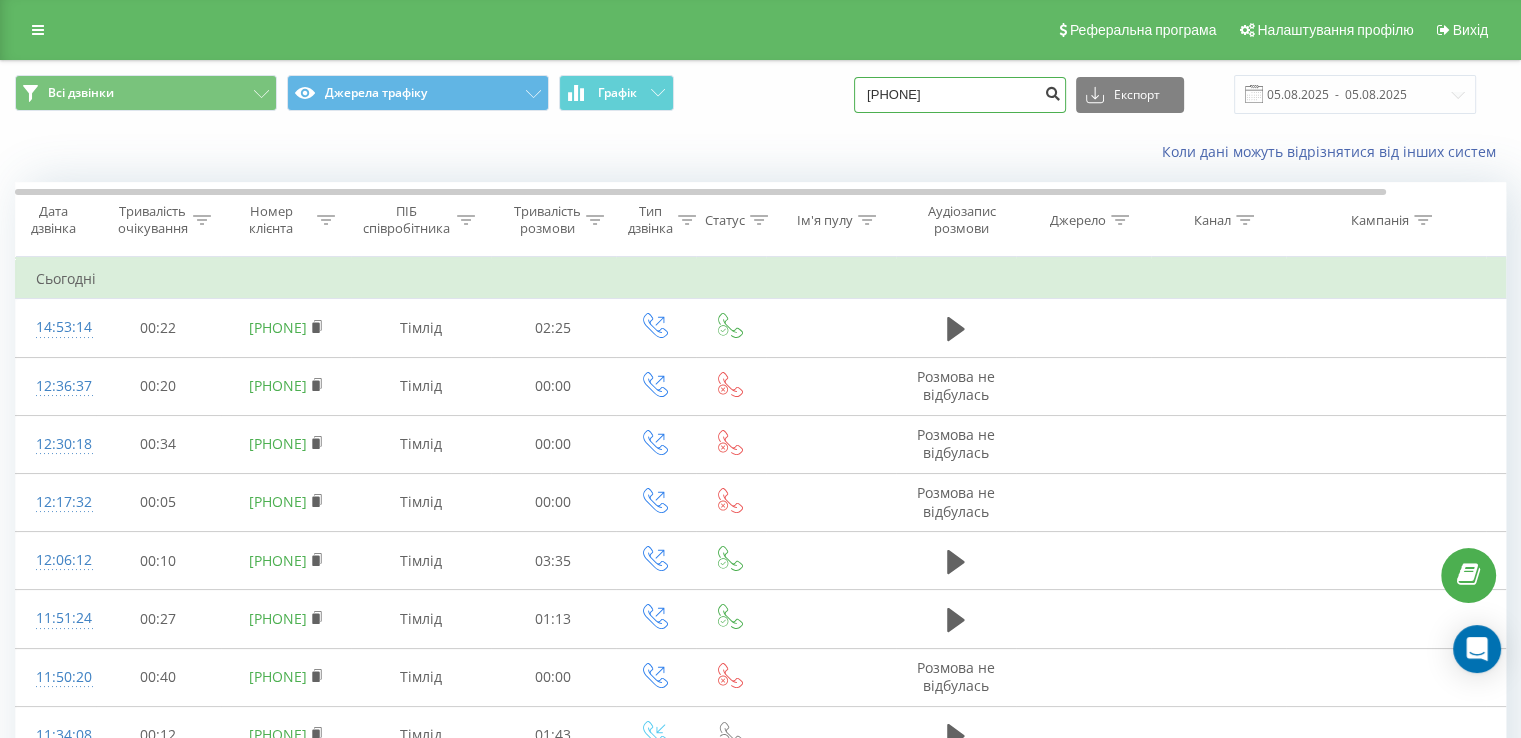 type on "380978597376" 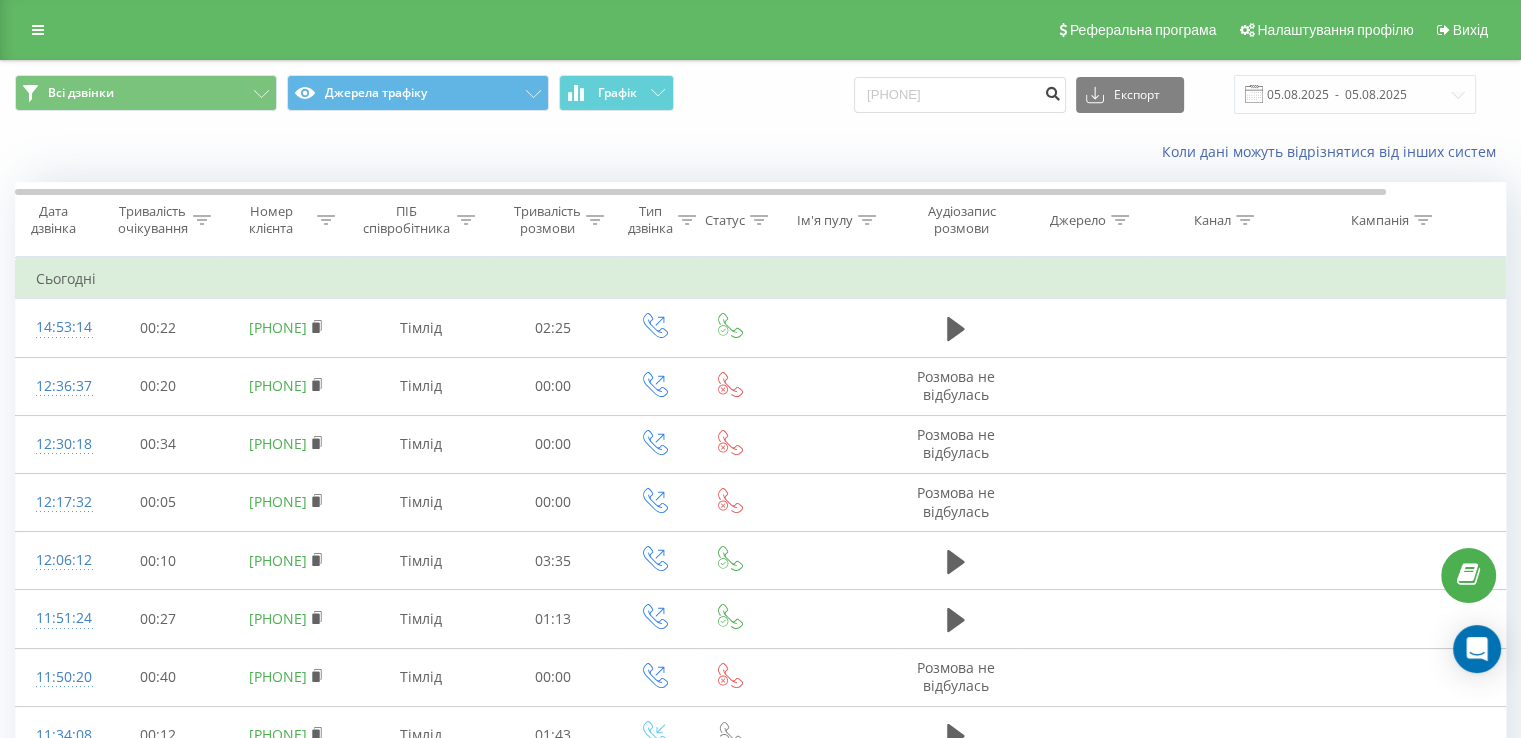 click at bounding box center [1052, 91] 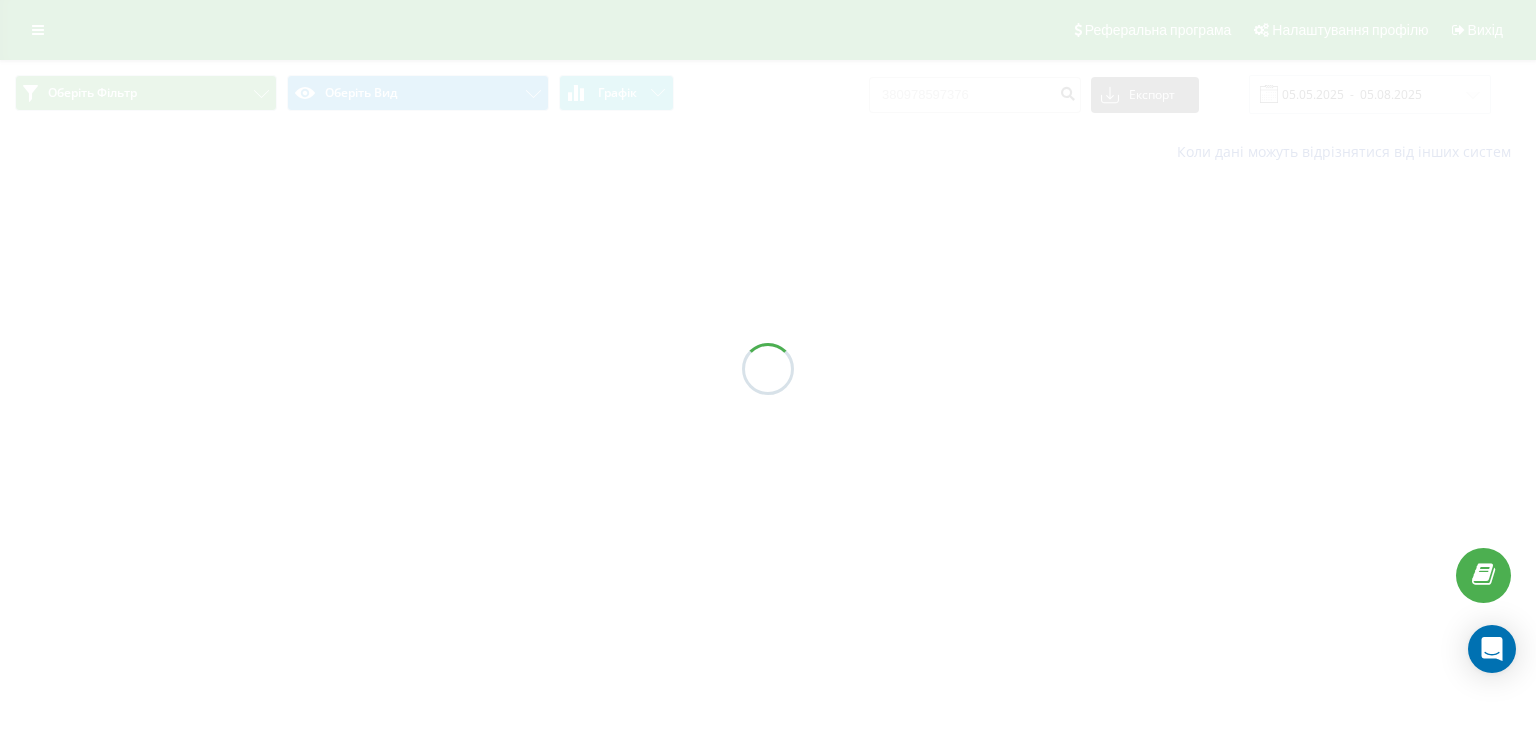 scroll, scrollTop: 0, scrollLeft: 0, axis: both 